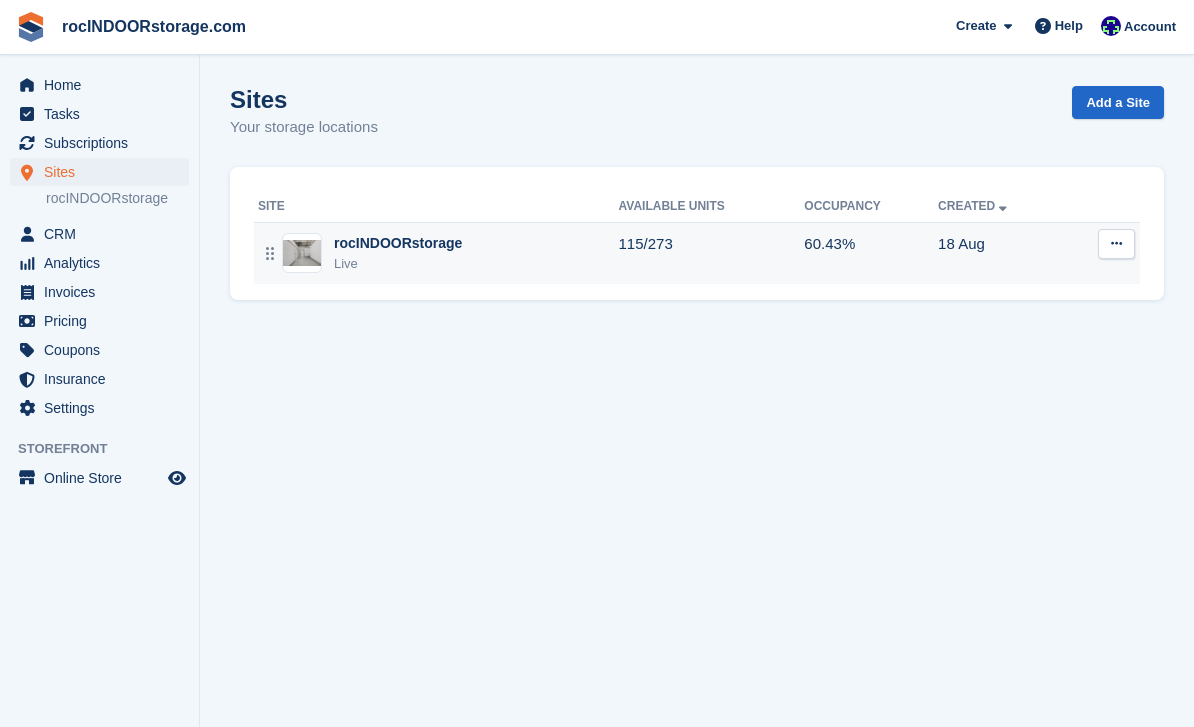 scroll, scrollTop: 0, scrollLeft: 0, axis: both 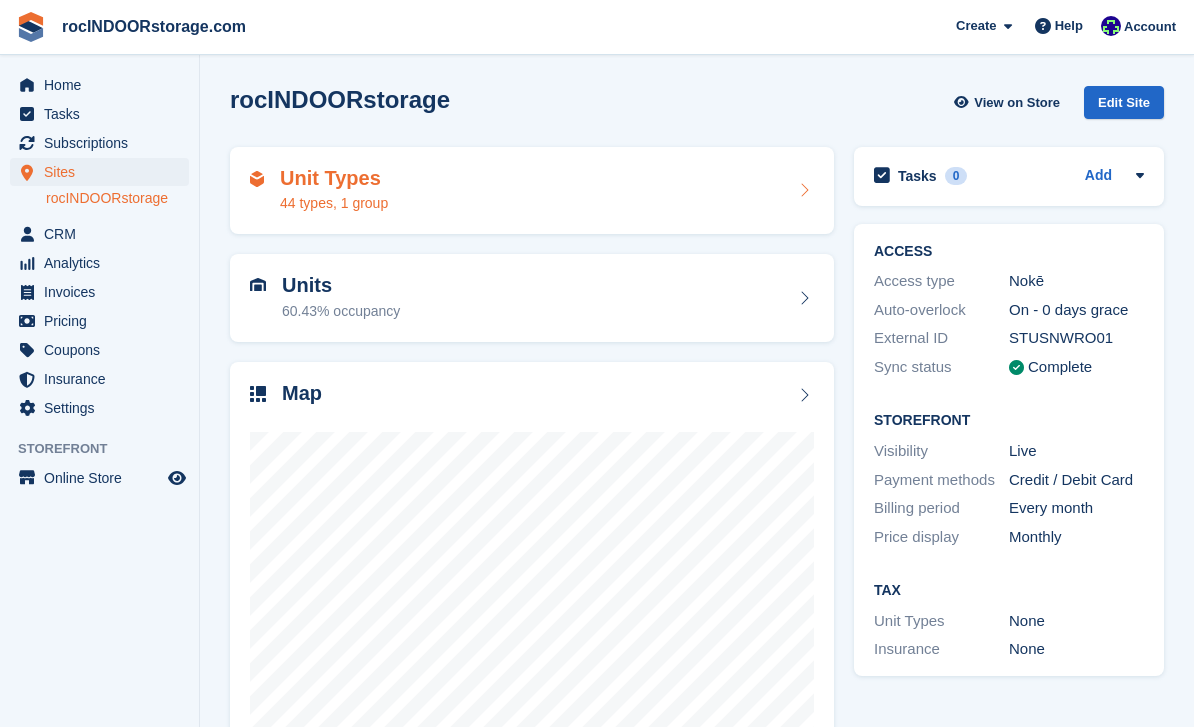 click on "Unit Types" at bounding box center [334, 178] 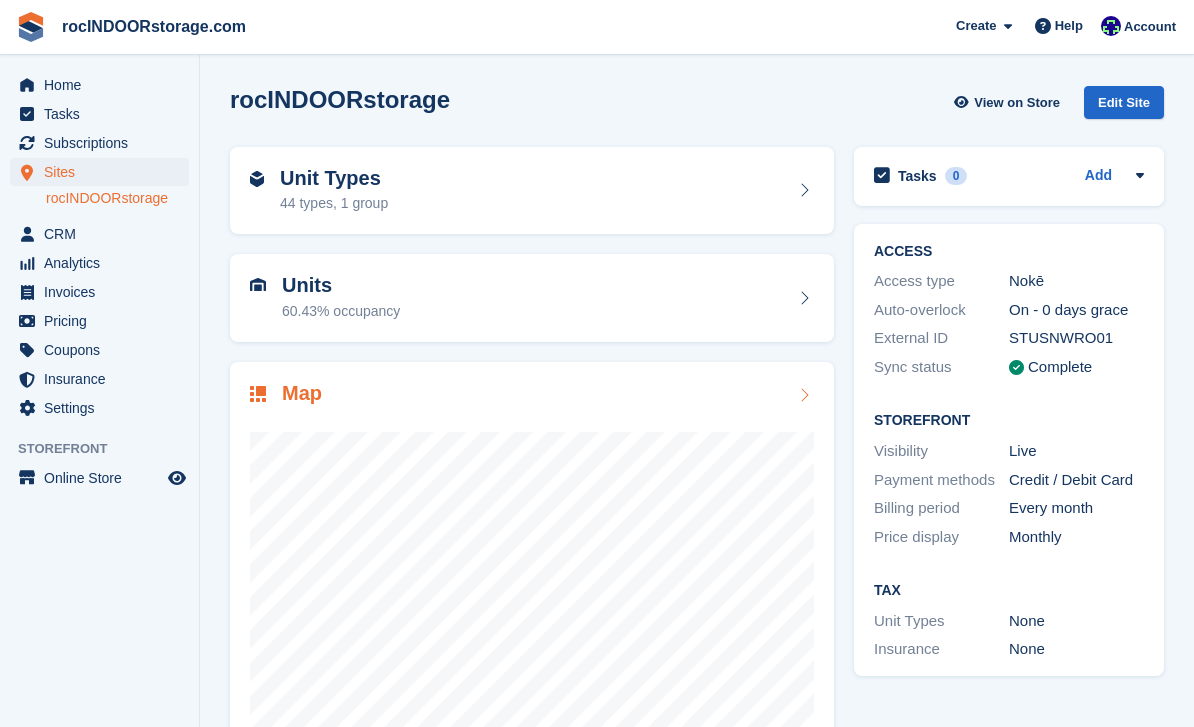 click at bounding box center [532, 608] 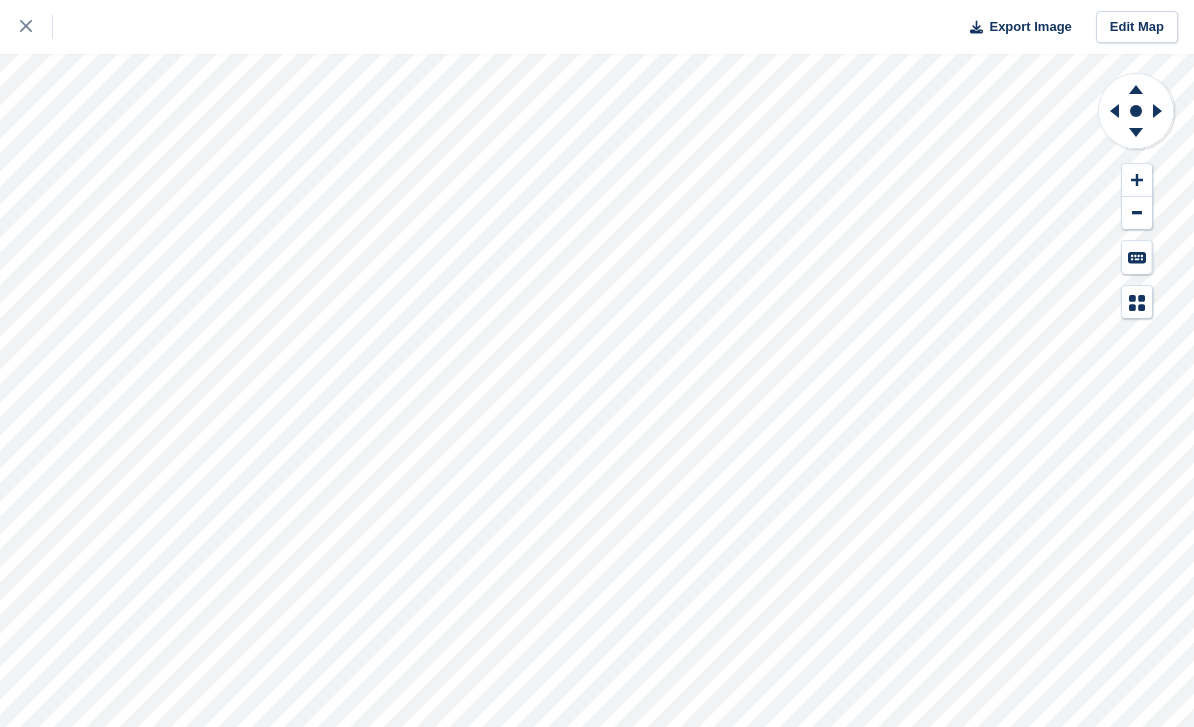 scroll, scrollTop: 0, scrollLeft: 0, axis: both 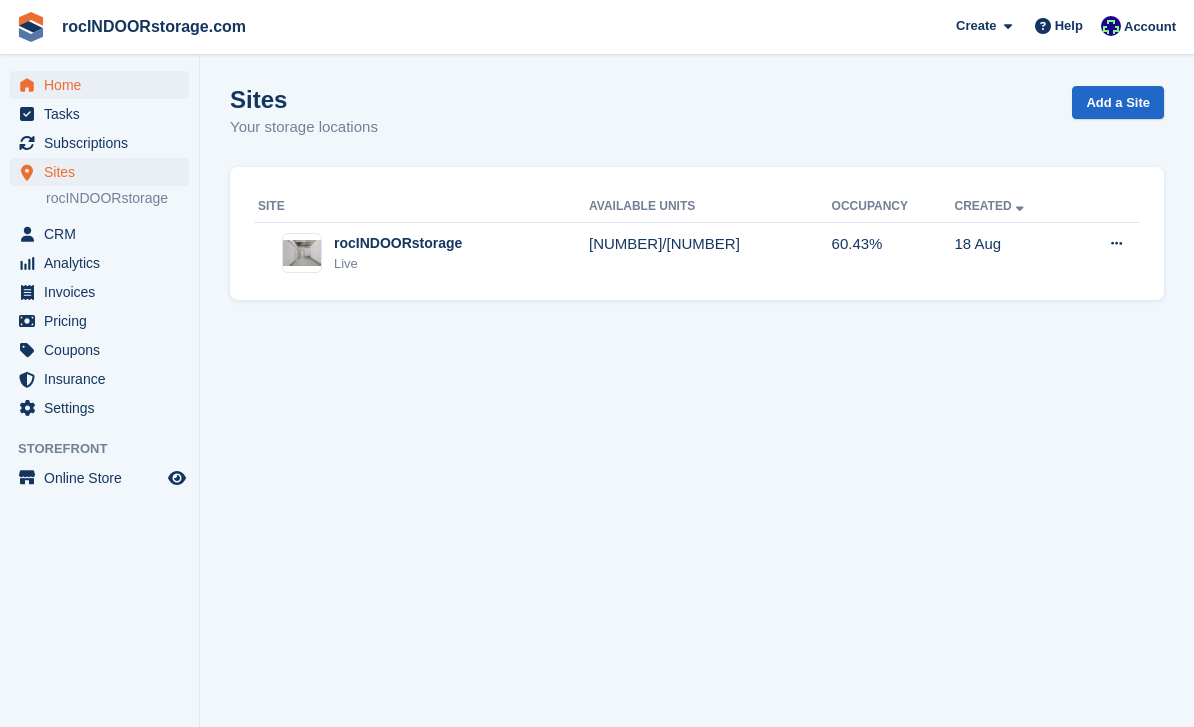 click on "Home" at bounding box center [104, 85] 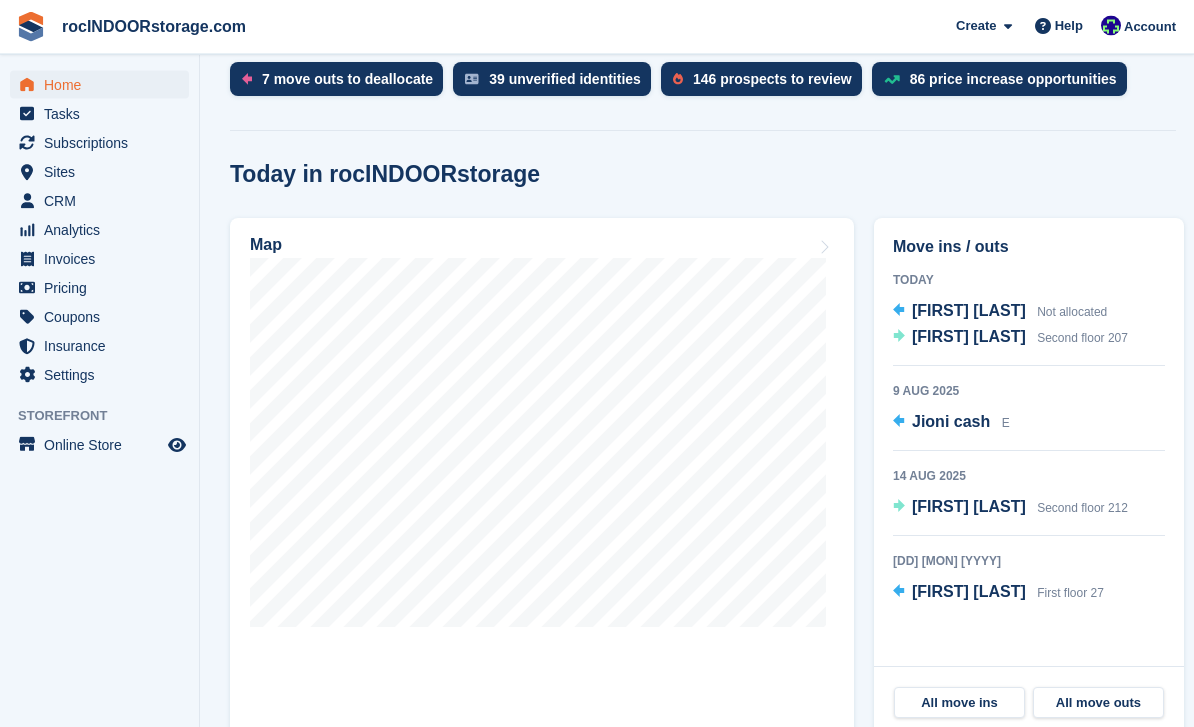 scroll, scrollTop: 462, scrollLeft: 0, axis: vertical 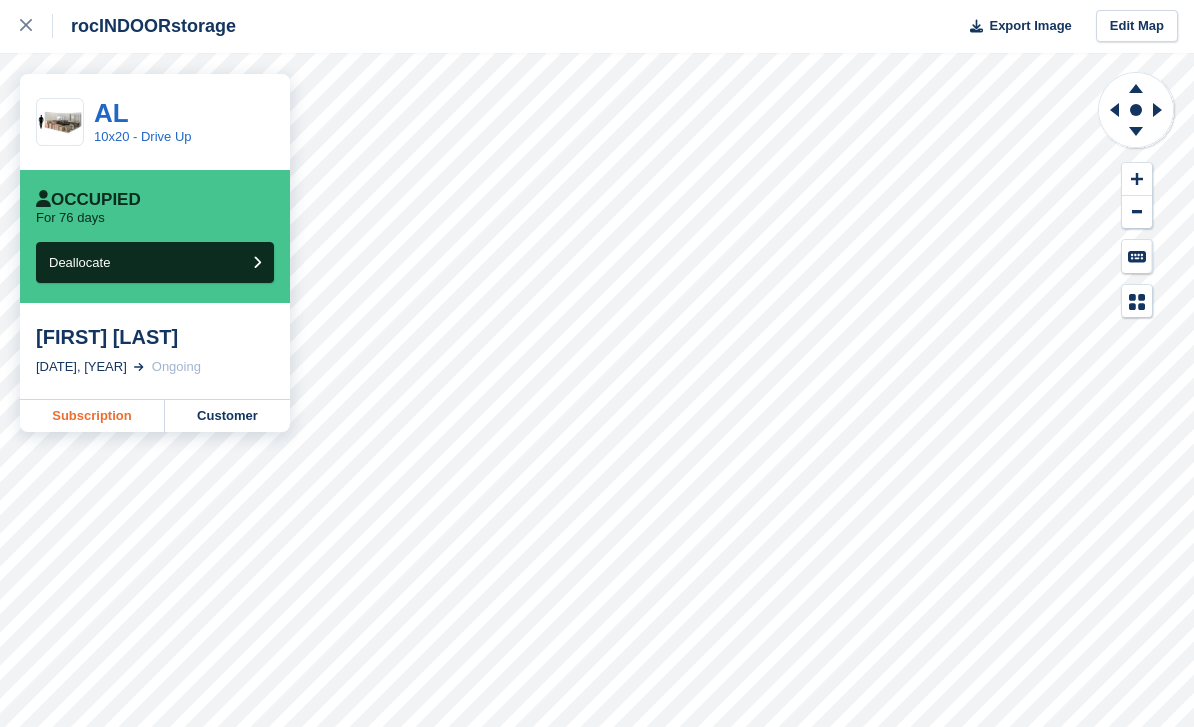 click on "Subscription" at bounding box center (92, 416) 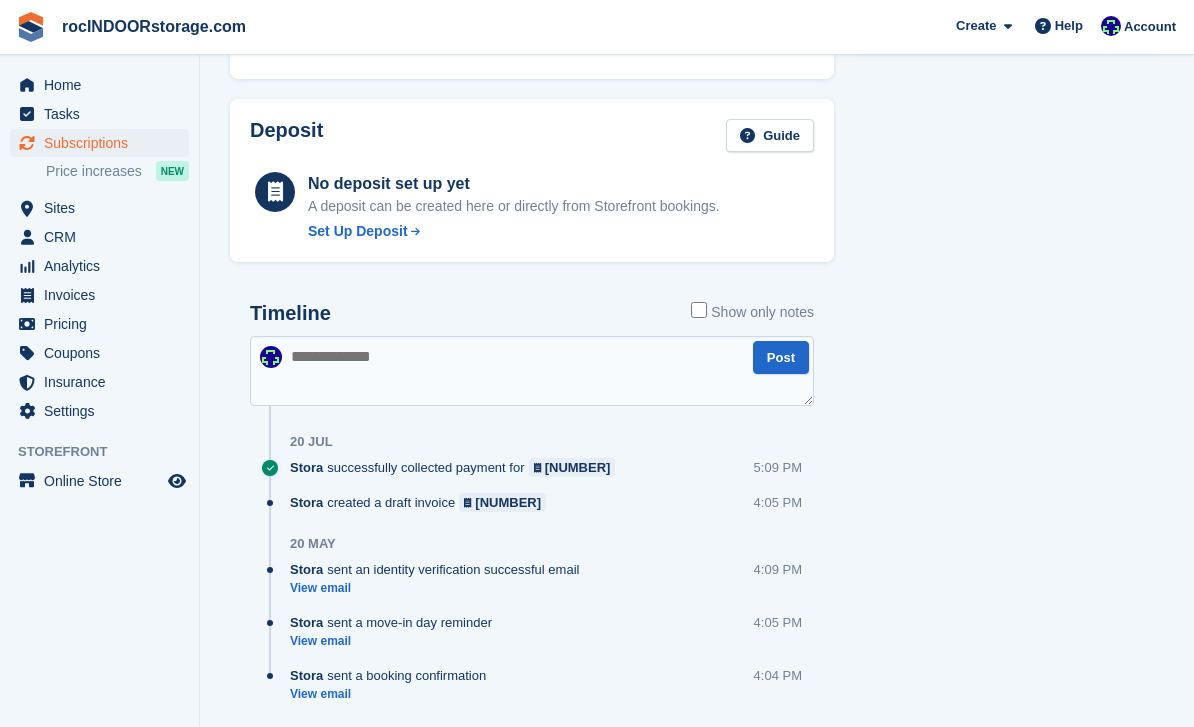 scroll, scrollTop: 891, scrollLeft: 0, axis: vertical 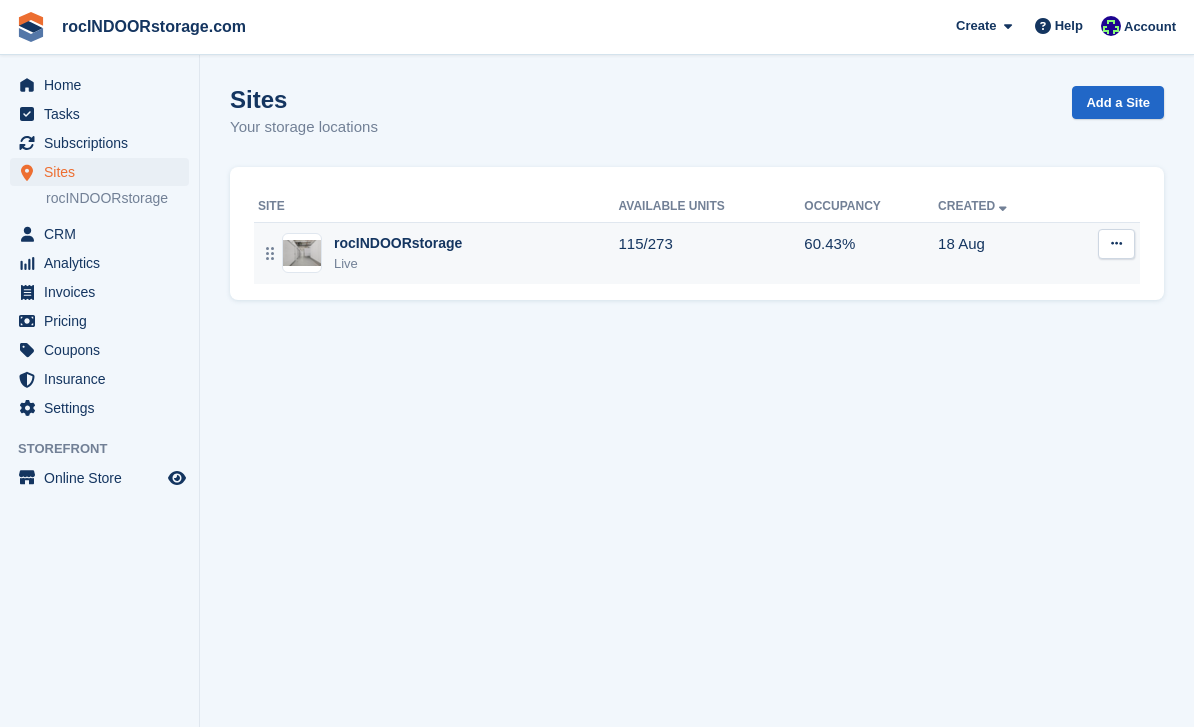 click on "rocINDOORstorage" at bounding box center [398, 243] 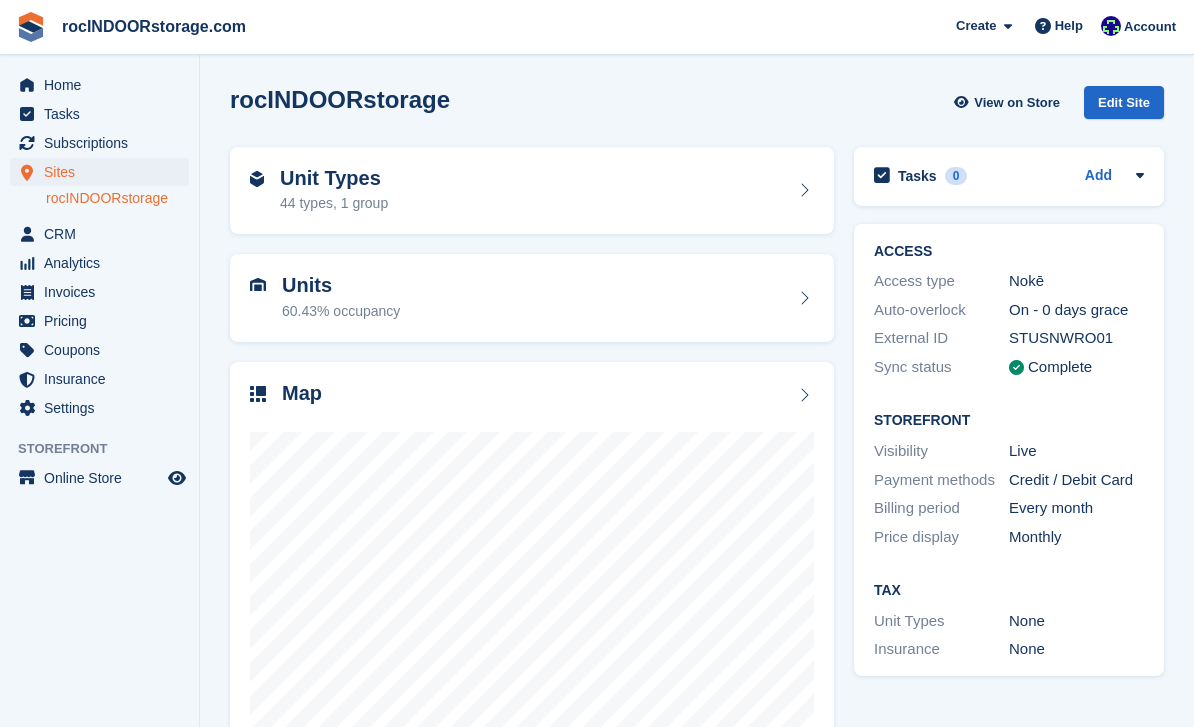 scroll, scrollTop: 0, scrollLeft: 0, axis: both 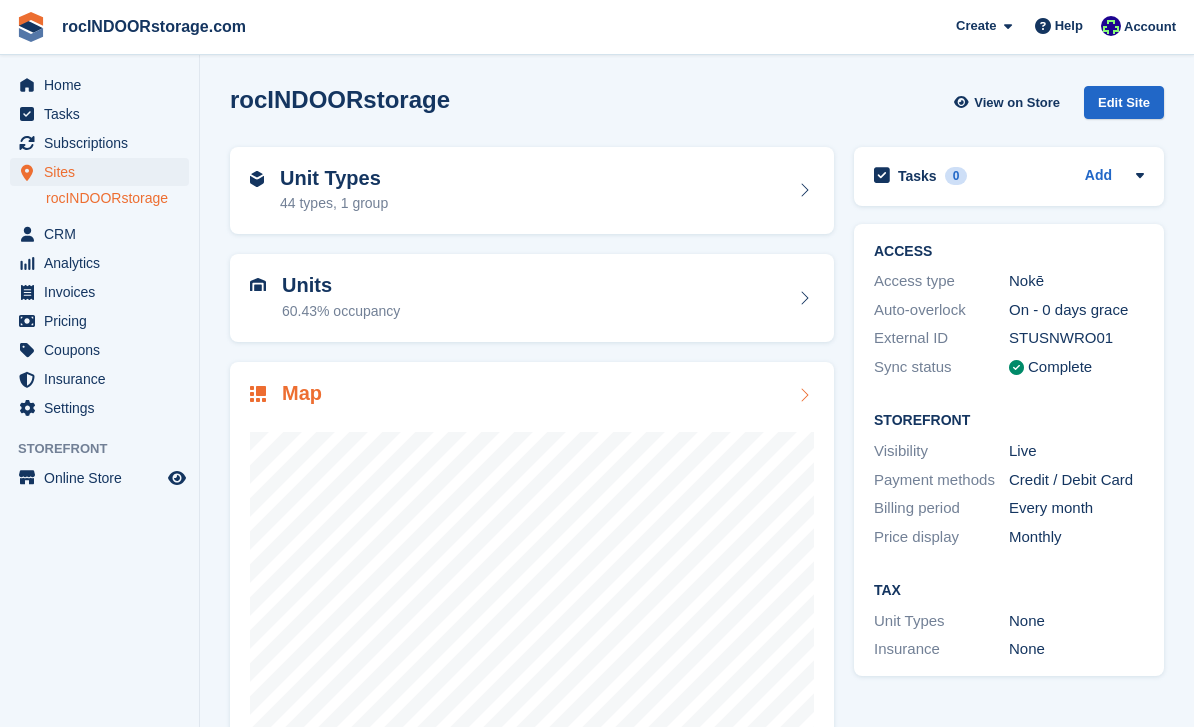 click at bounding box center (532, 608) 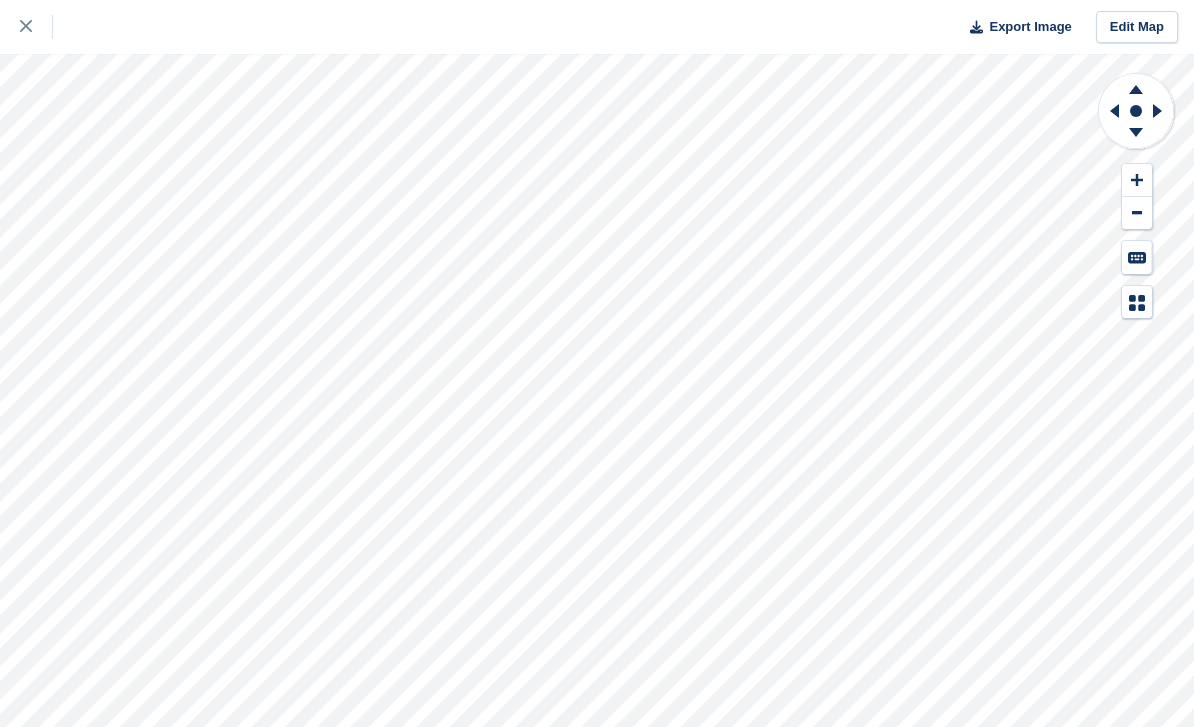 scroll, scrollTop: 0, scrollLeft: 0, axis: both 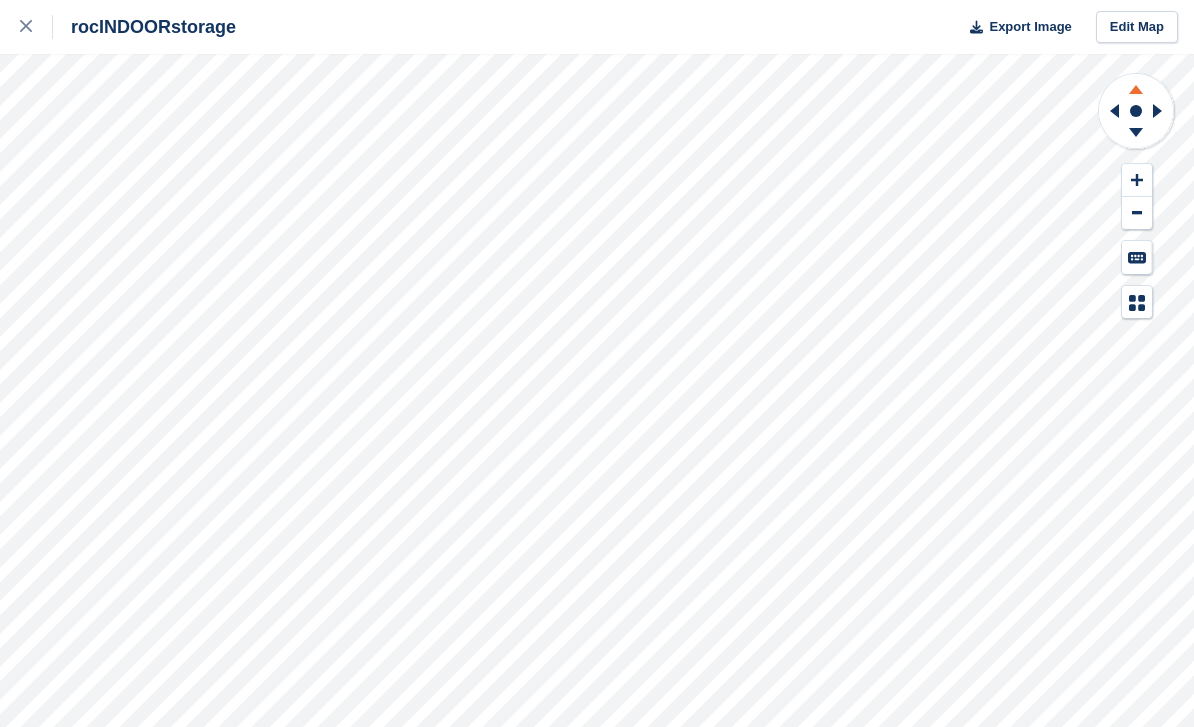 click 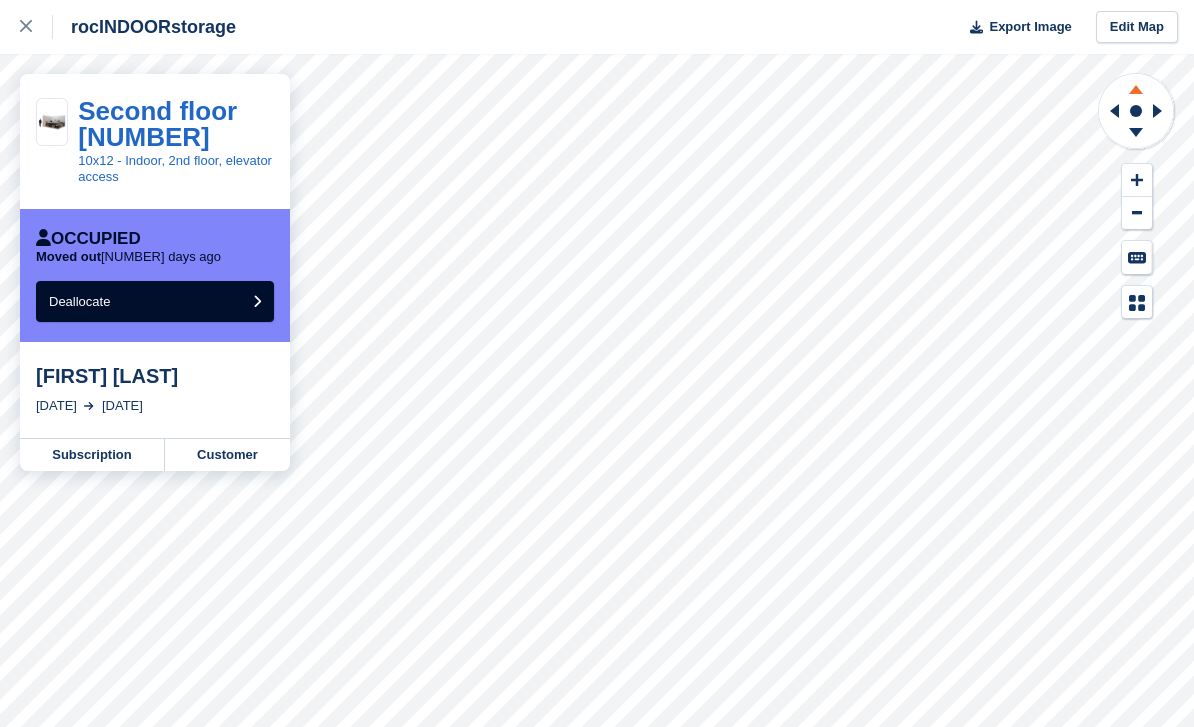 click 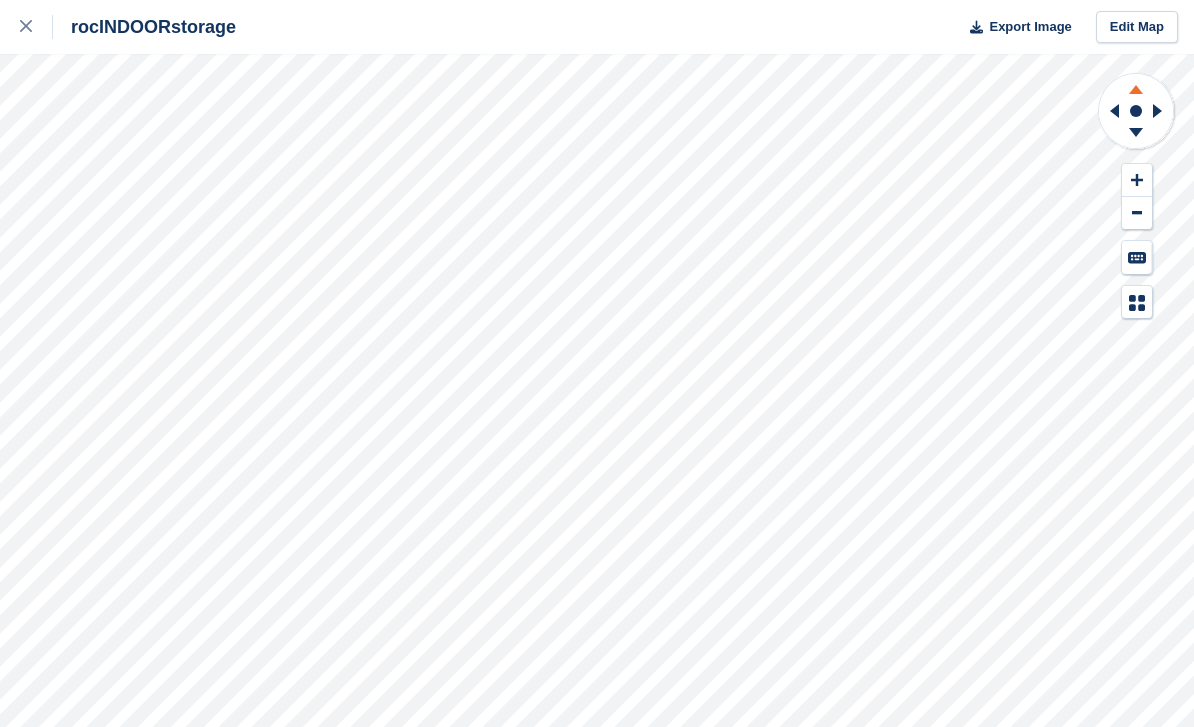 click 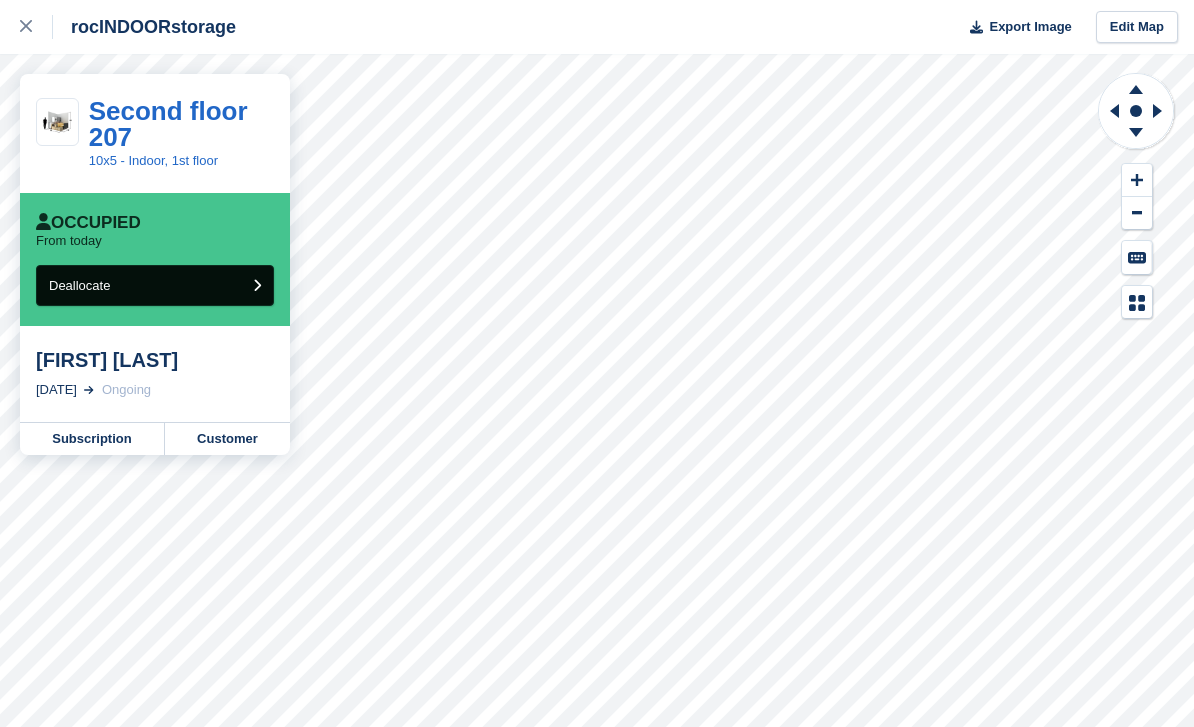 click on "Deallocate" at bounding box center (155, 285) 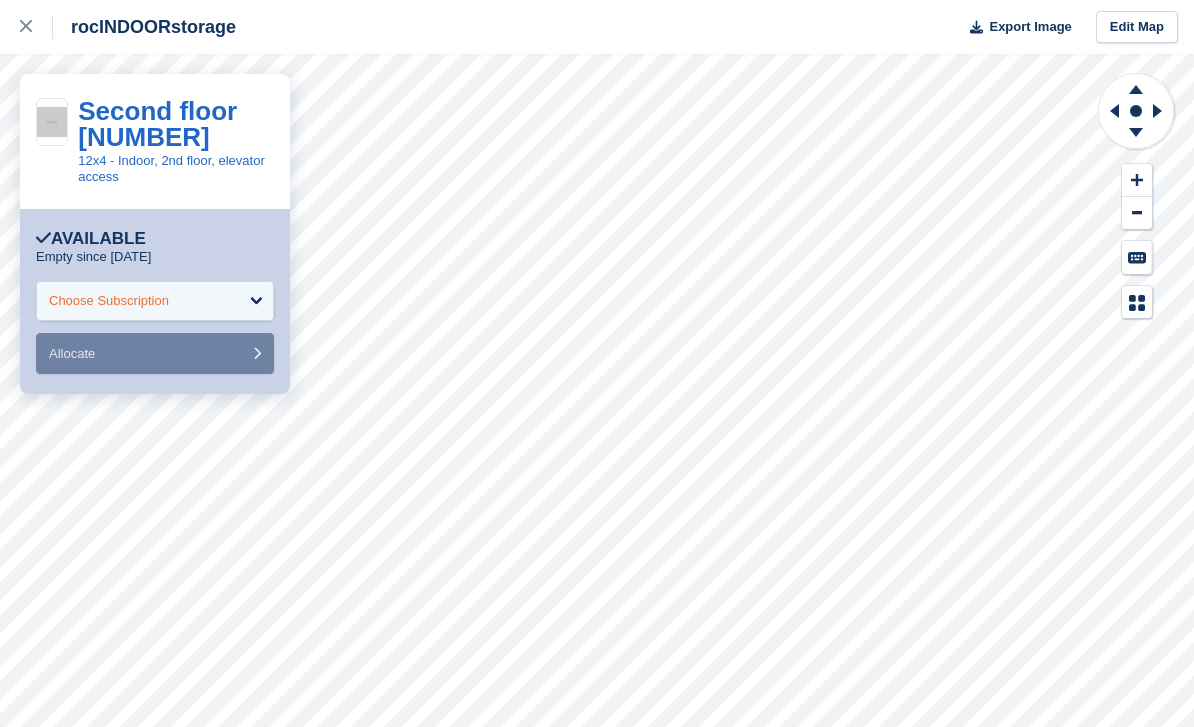 click on "Choose Subscription" at bounding box center (109, 301) 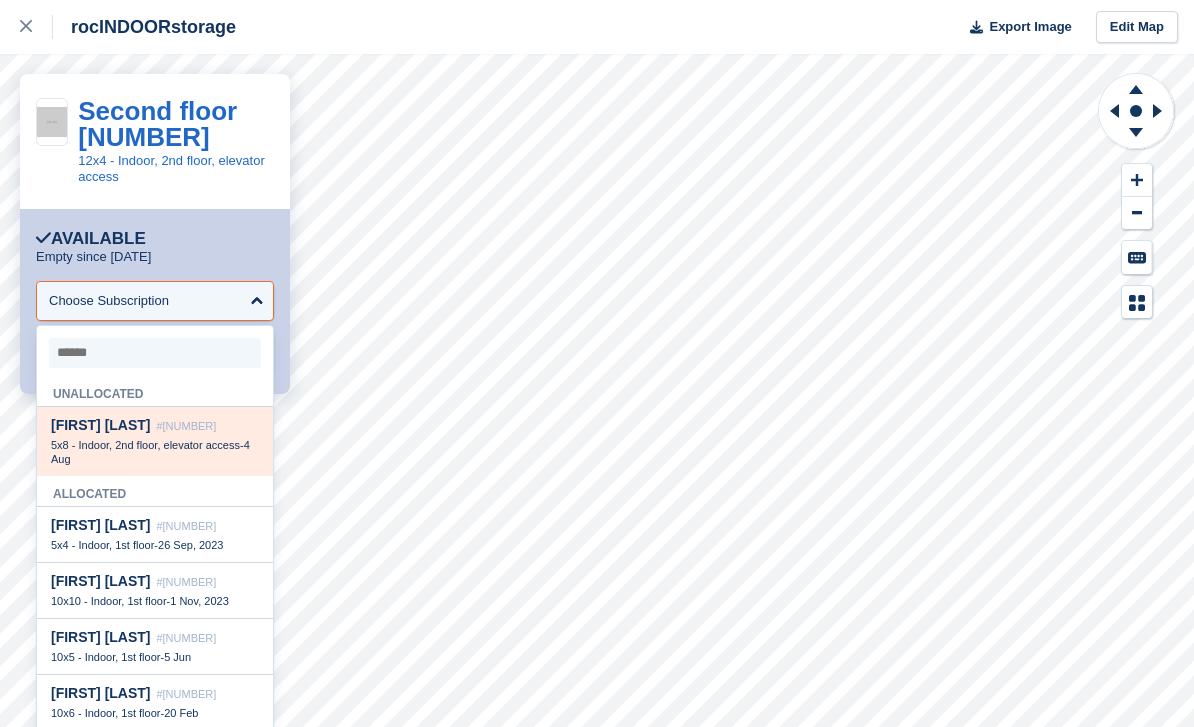 click on "5x8 - Indoor, 2nd floor, elevator access  -   [DATE]" at bounding box center (155, 452) 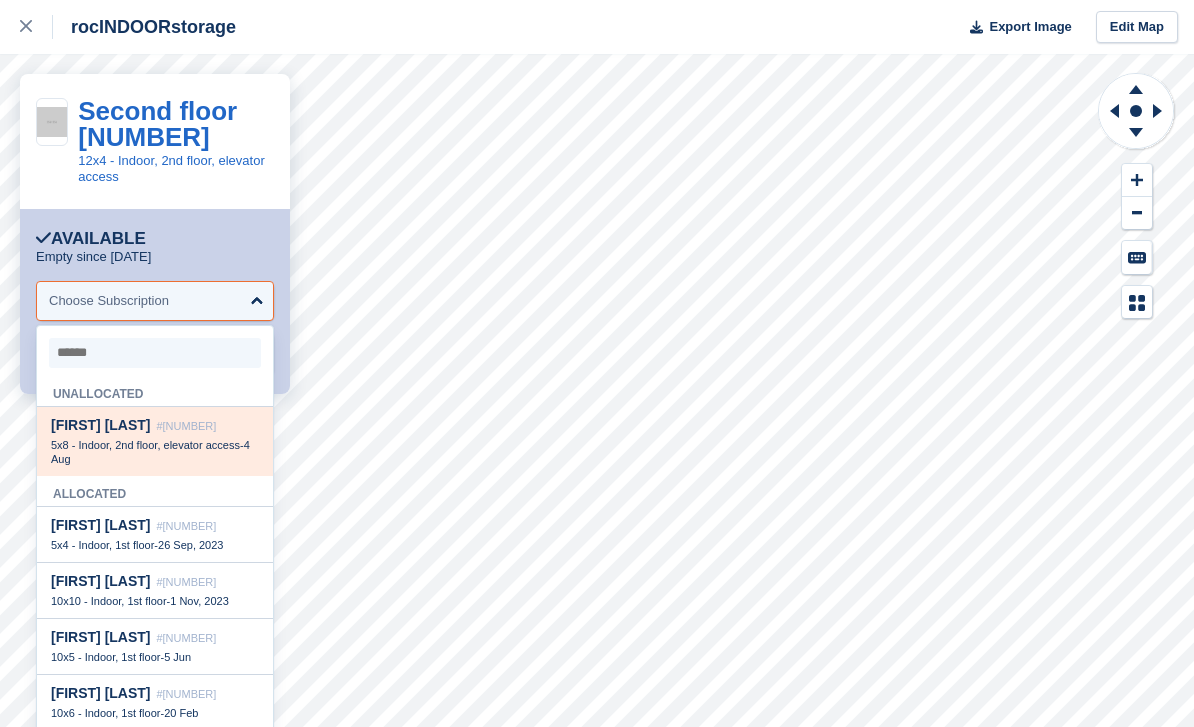 select on "*****" 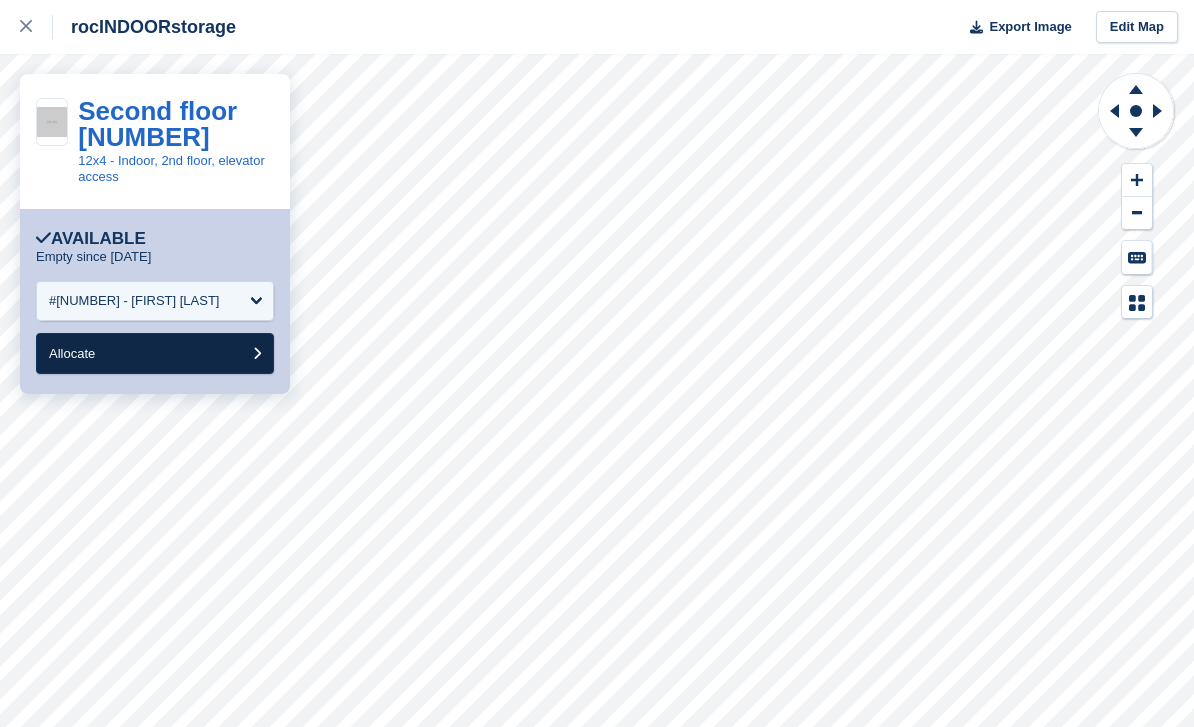 click on "Allocate" at bounding box center [155, 353] 